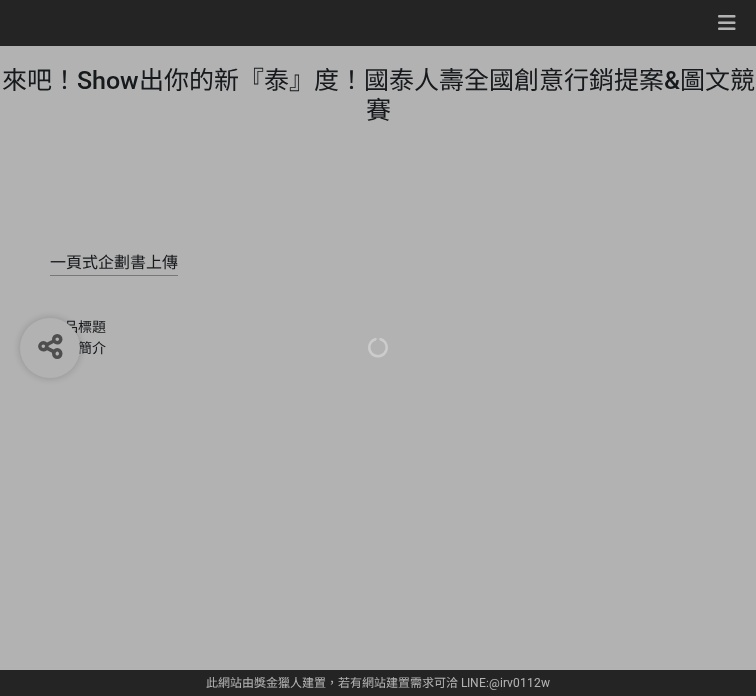 scroll, scrollTop: 0, scrollLeft: 0, axis: both 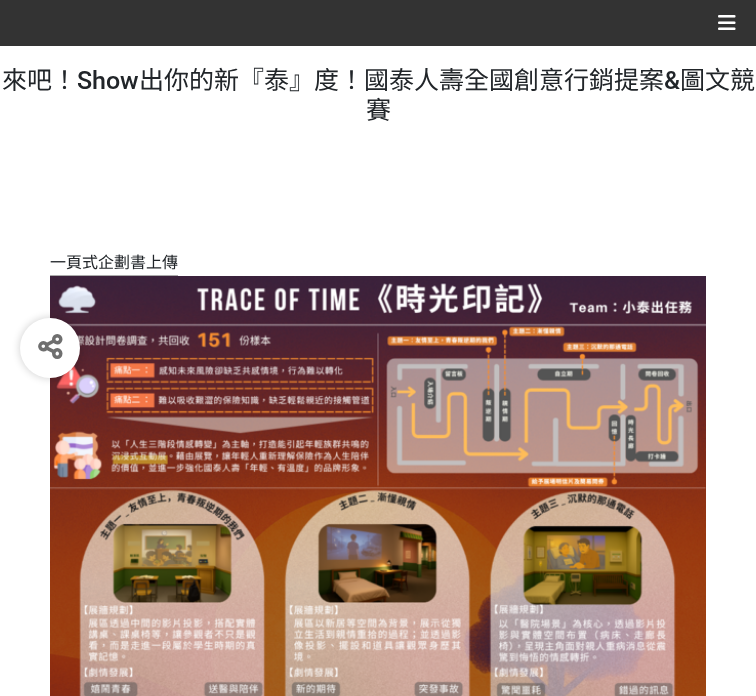 click on "投票" 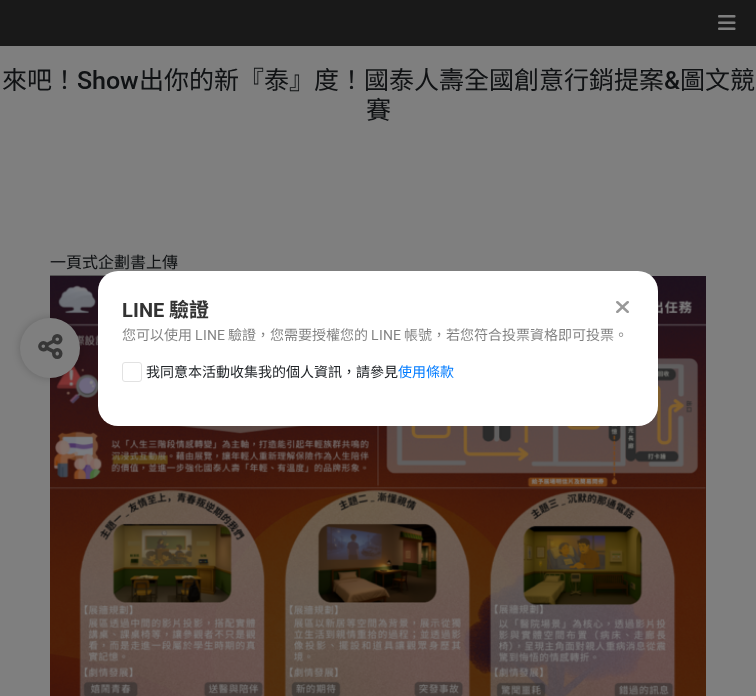 click on "我同意本活動收集我的個人資訊，請參見  使用條款" at bounding box center (300, 372) 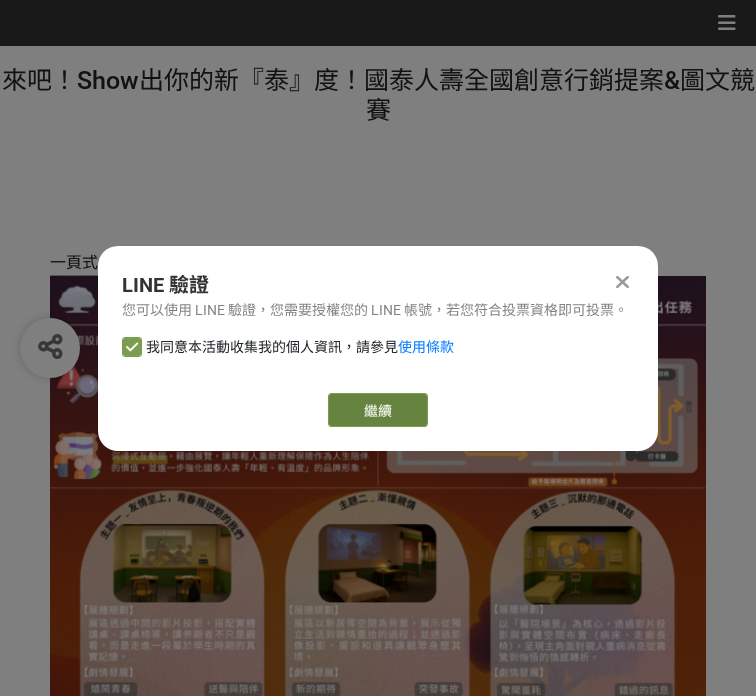 click on "繼續" at bounding box center (378, 410) 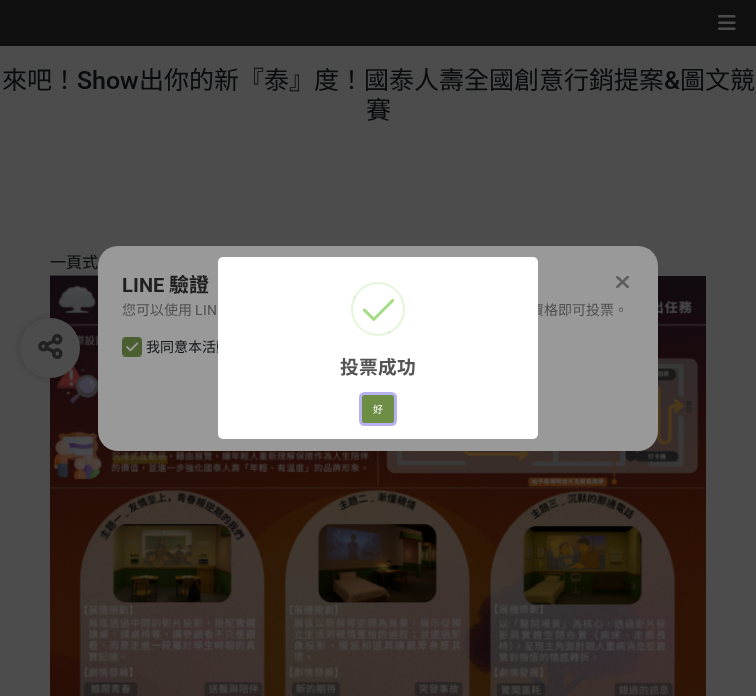click on "好" at bounding box center (378, 409) 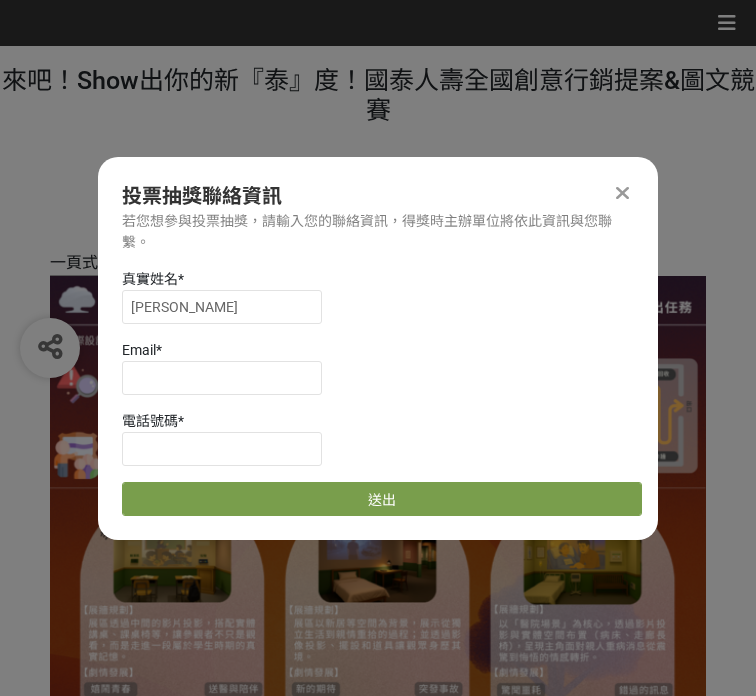 click at bounding box center [622, 193] 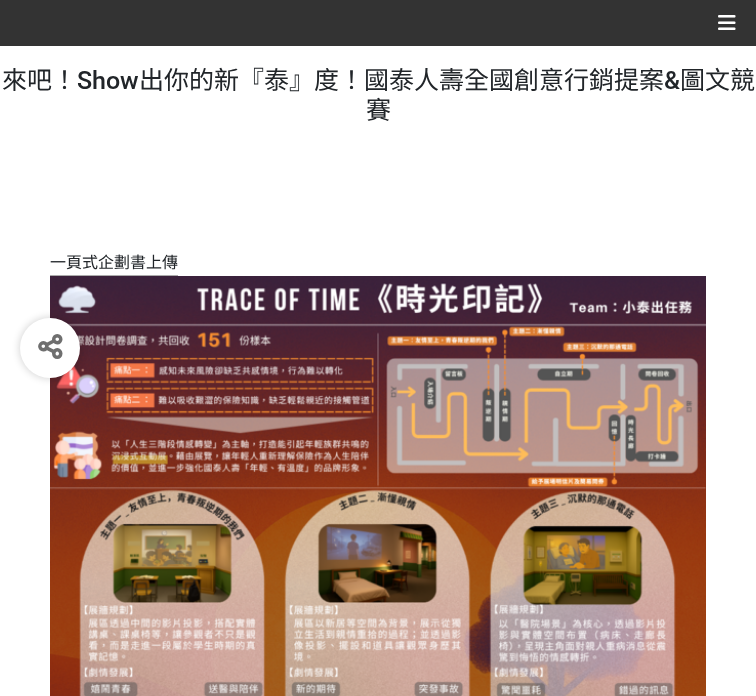 click on "52 票 已投票" at bounding box center [378, 1019] 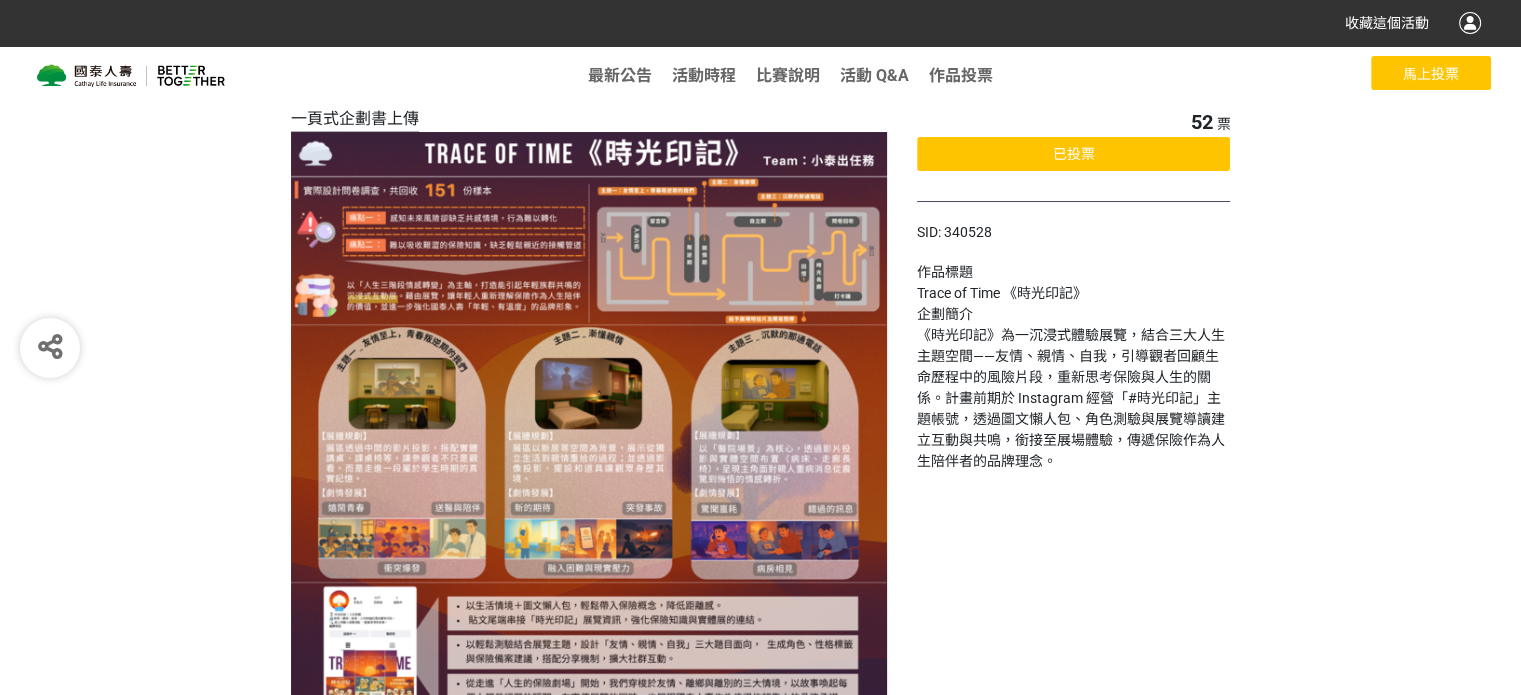 scroll, scrollTop: 0, scrollLeft: 0, axis: both 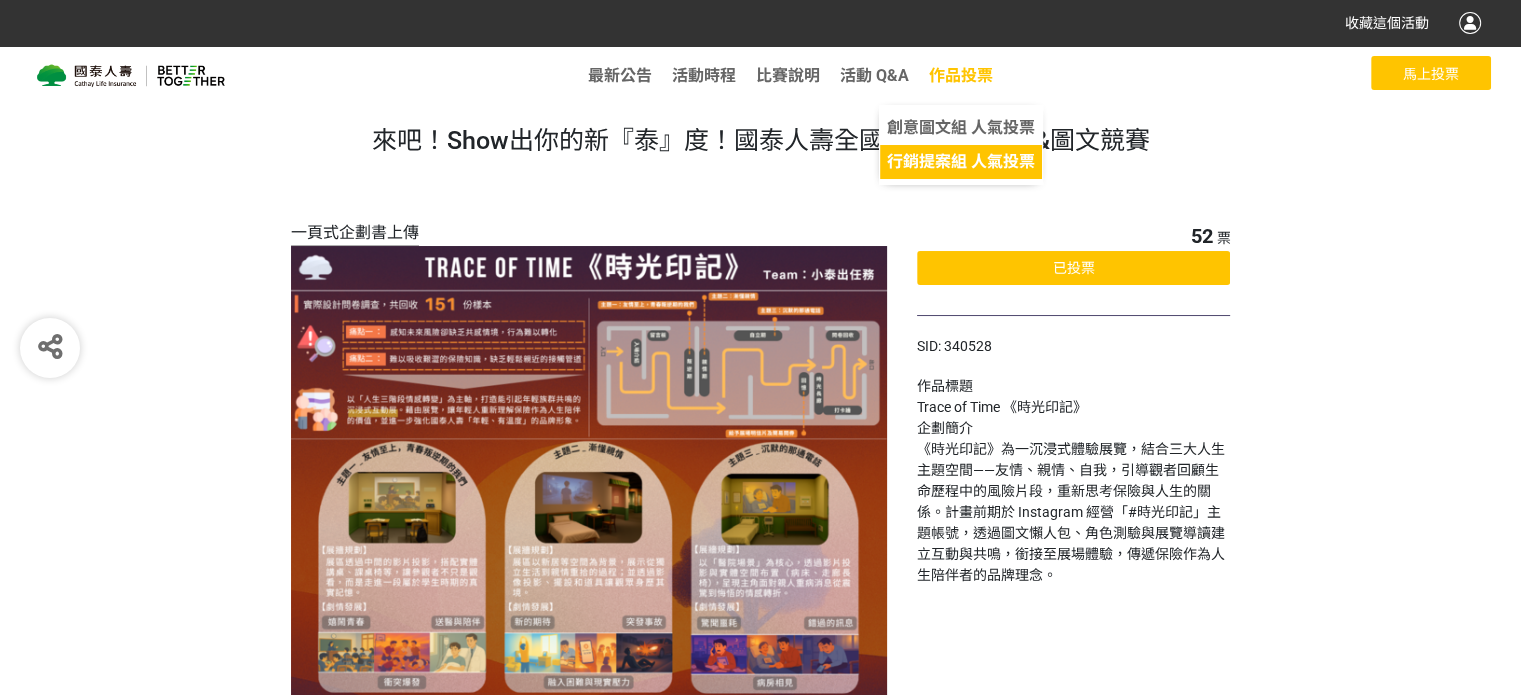 click on "行銷提案組 人氣投票" at bounding box center (961, 161) 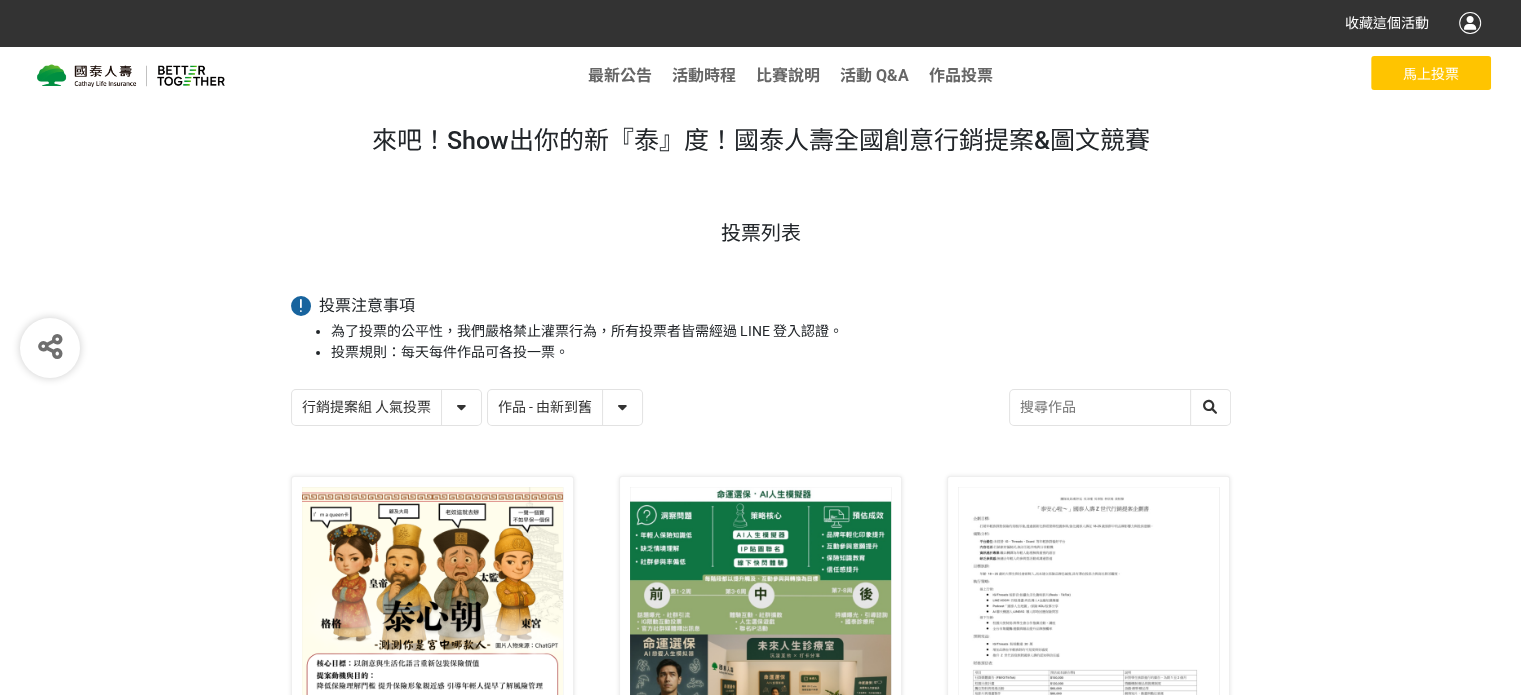 click on "創意圖文組 人氣投票 行銷提案組 人氣投票" at bounding box center (386, 407) 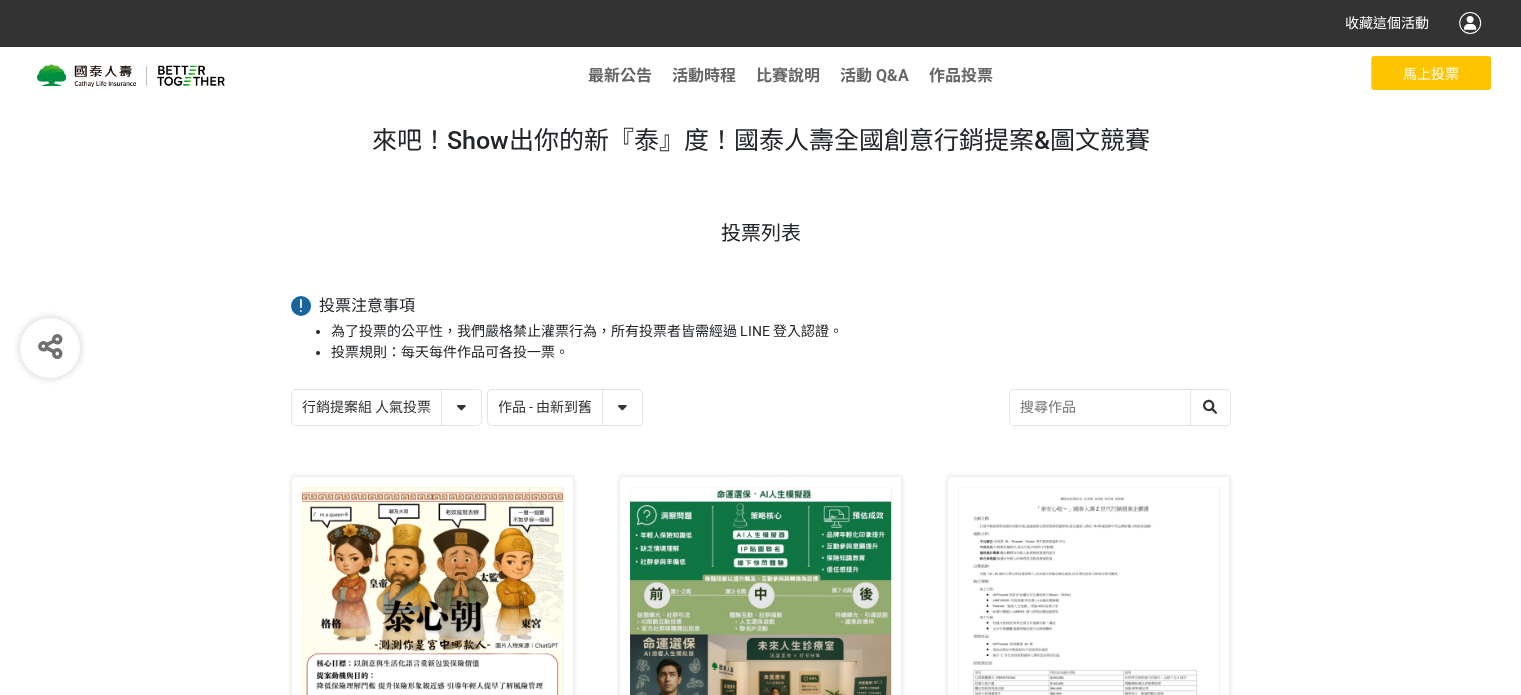 select on "vote" 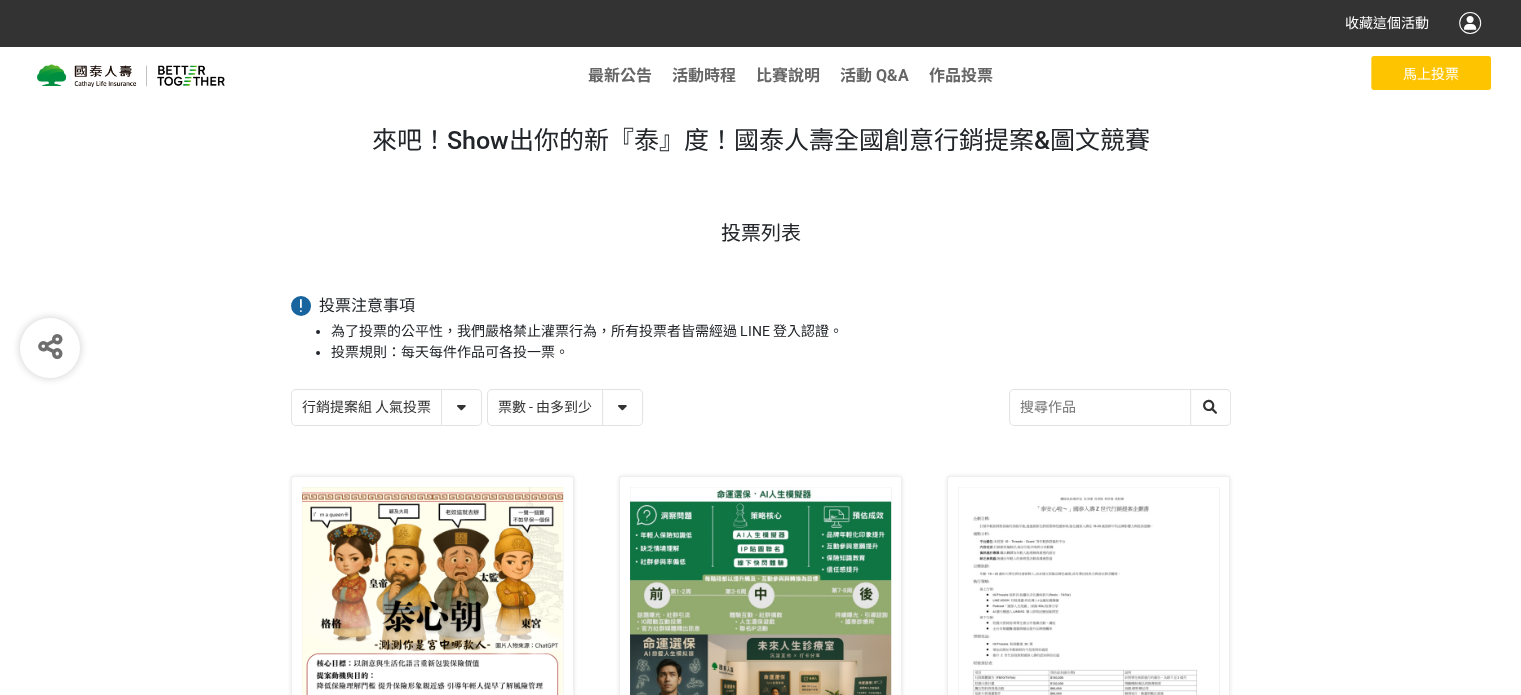 click on "作品 - 由新到舊 作品 - 由舊到新 票數 - 由多到少 票數 - 由少到多" at bounding box center (565, 407) 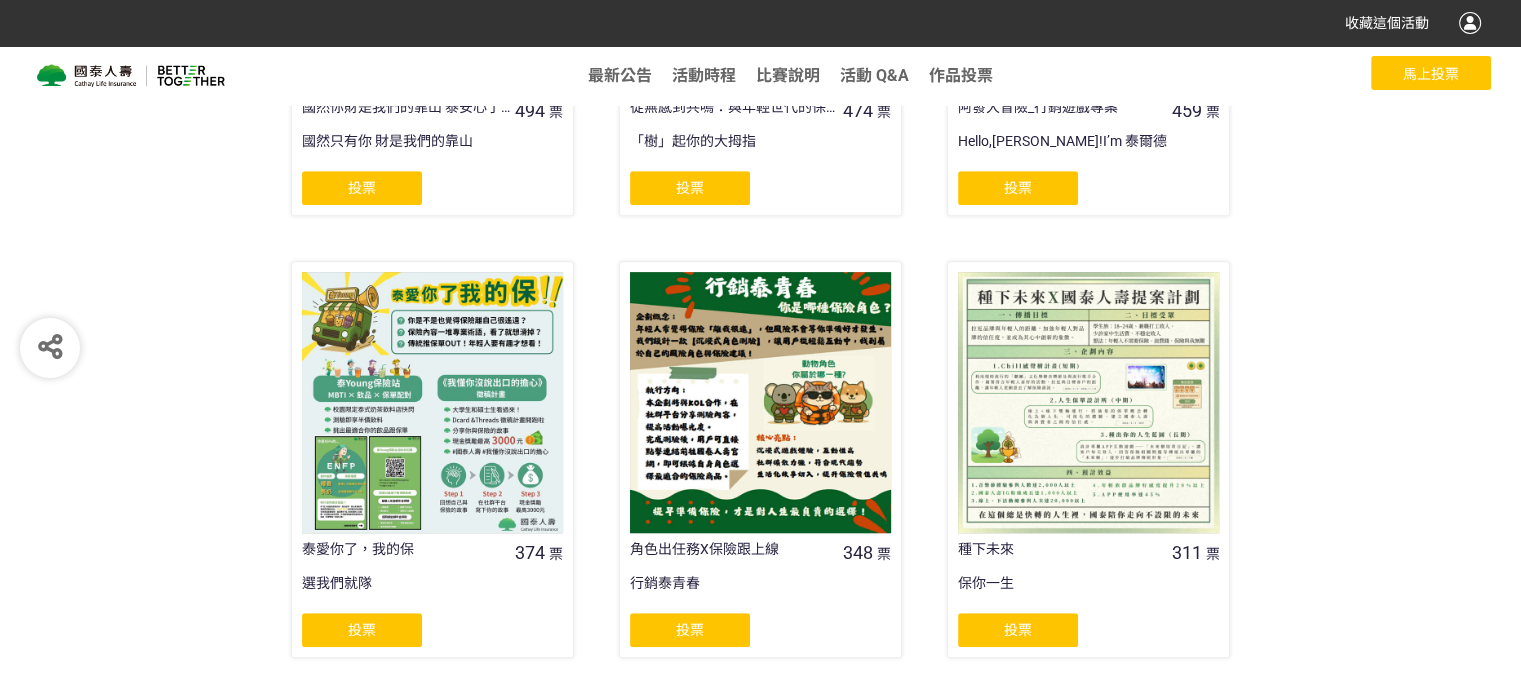 scroll, scrollTop: 1600, scrollLeft: 0, axis: vertical 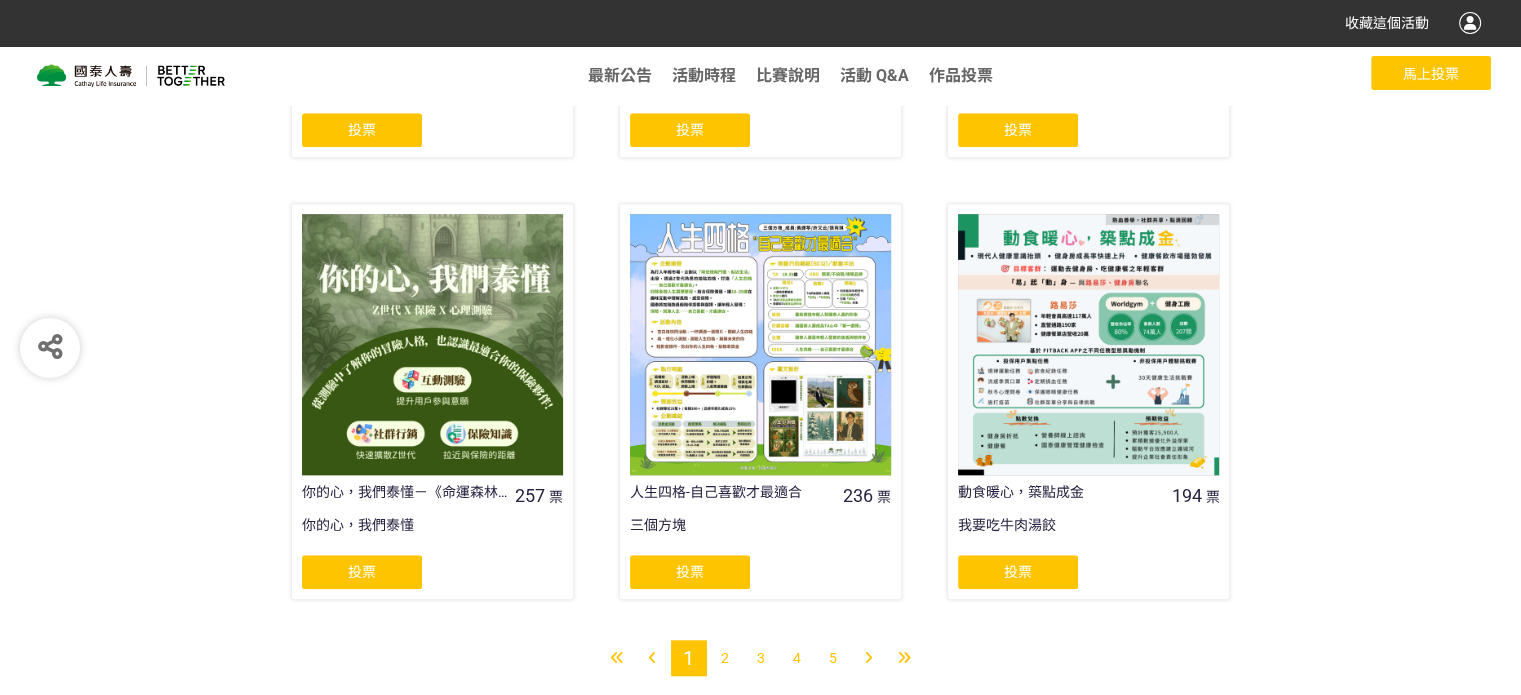 click on "2" at bounding box center [725, 658] 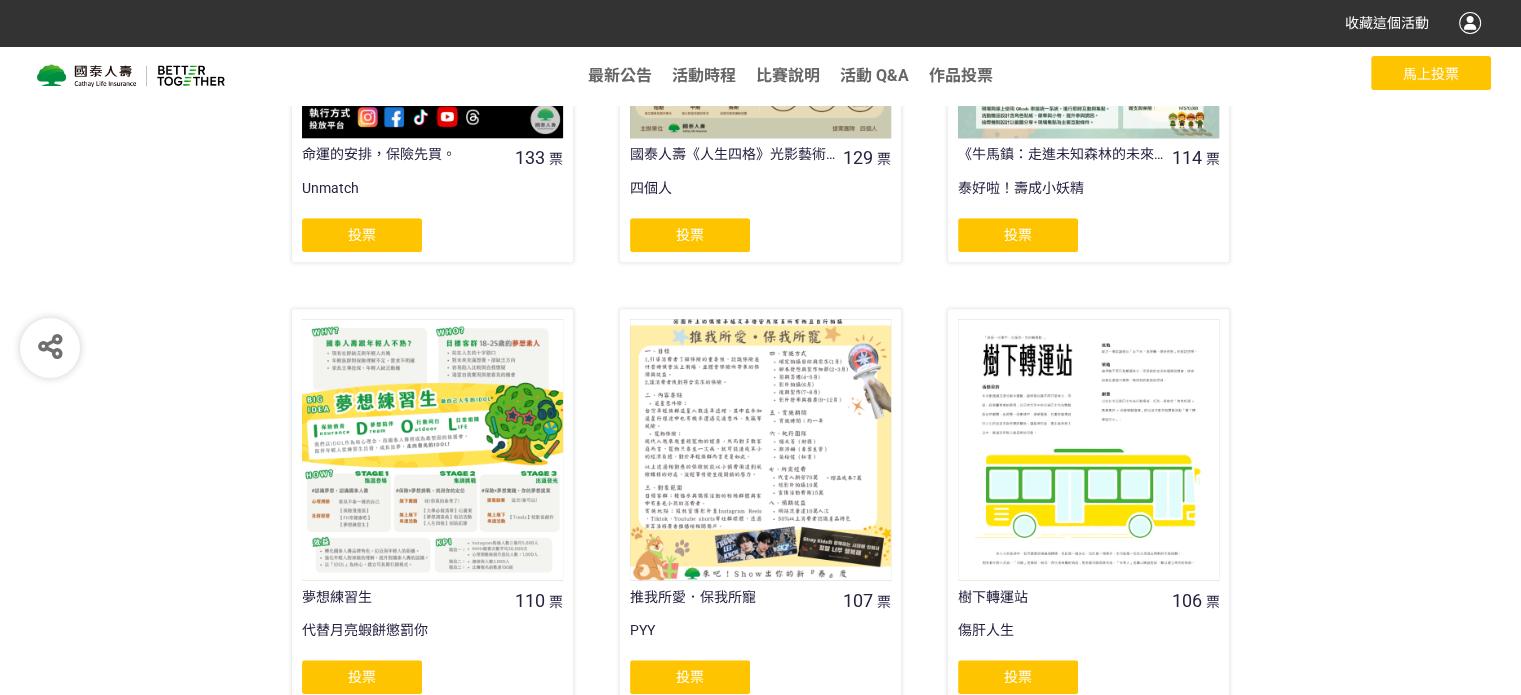 scroll, scrollTop: 1646, scrollLeft: 0, axis: vertical 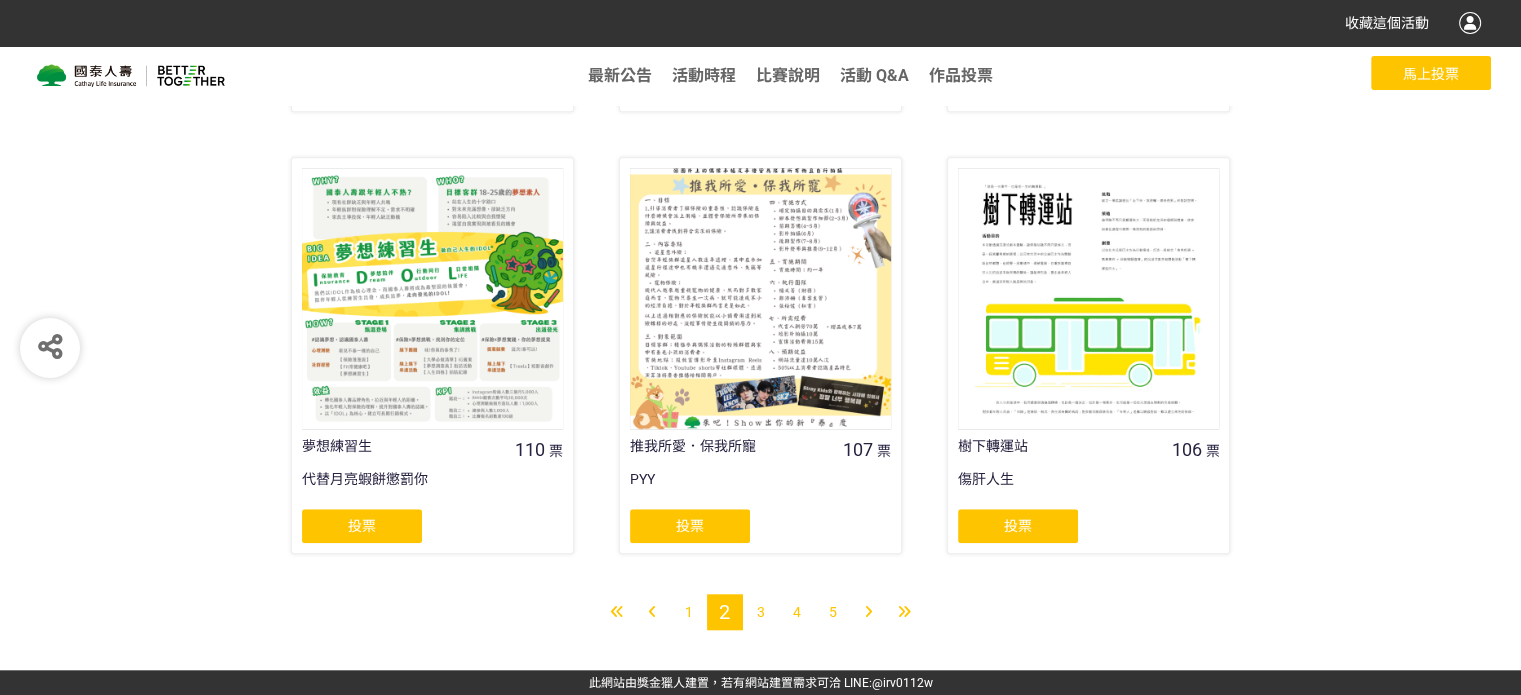click on "3" at bounding box center (761, 612) 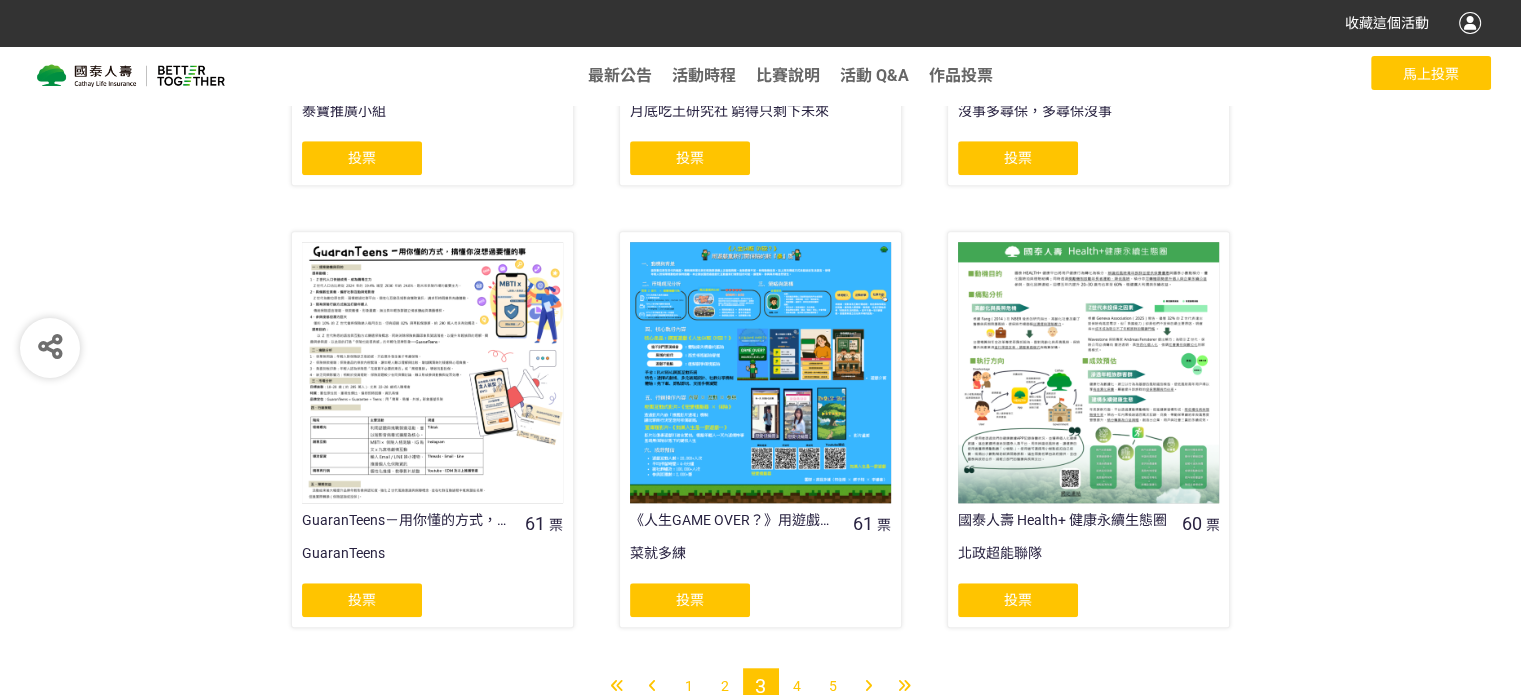 scroll, scrollTop: 1646, scrollLeft: 0, axis: vertical 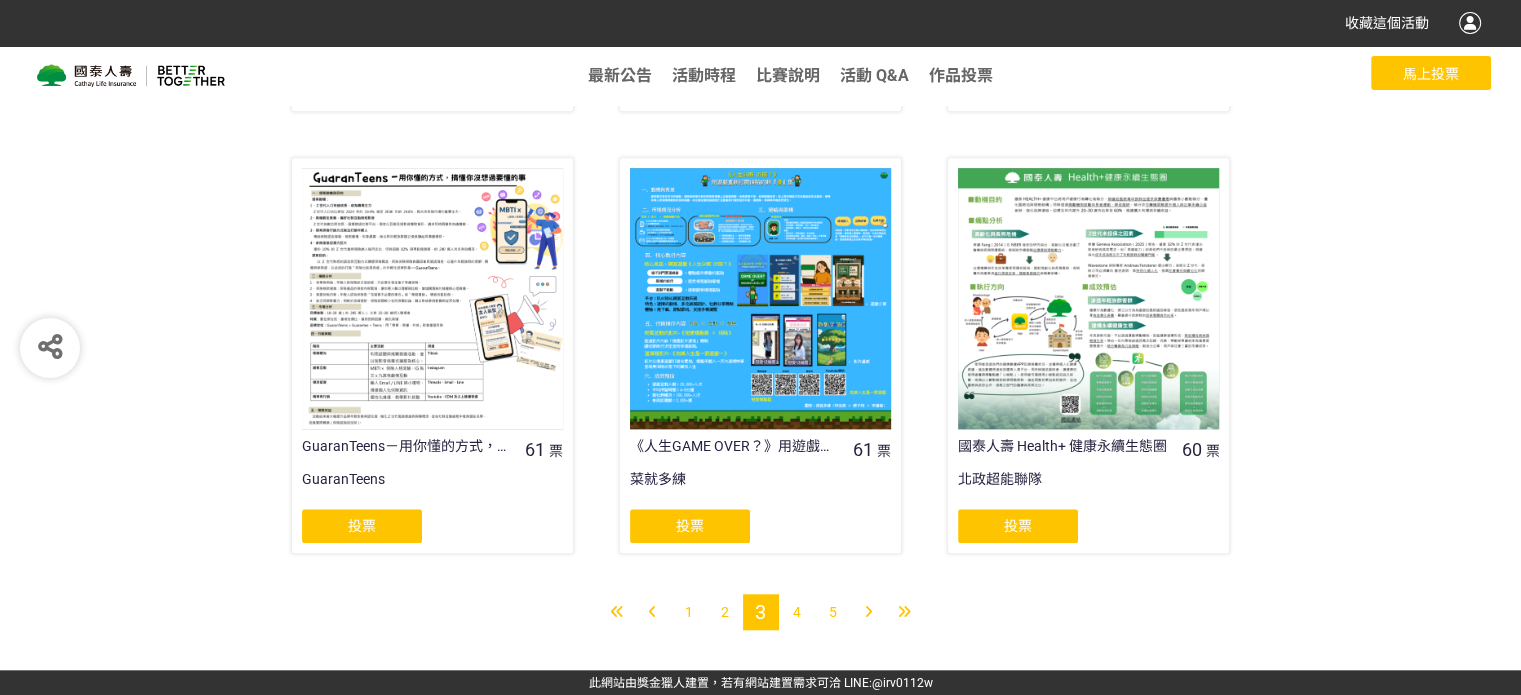 click on "4" at bounding box center (797, 612) 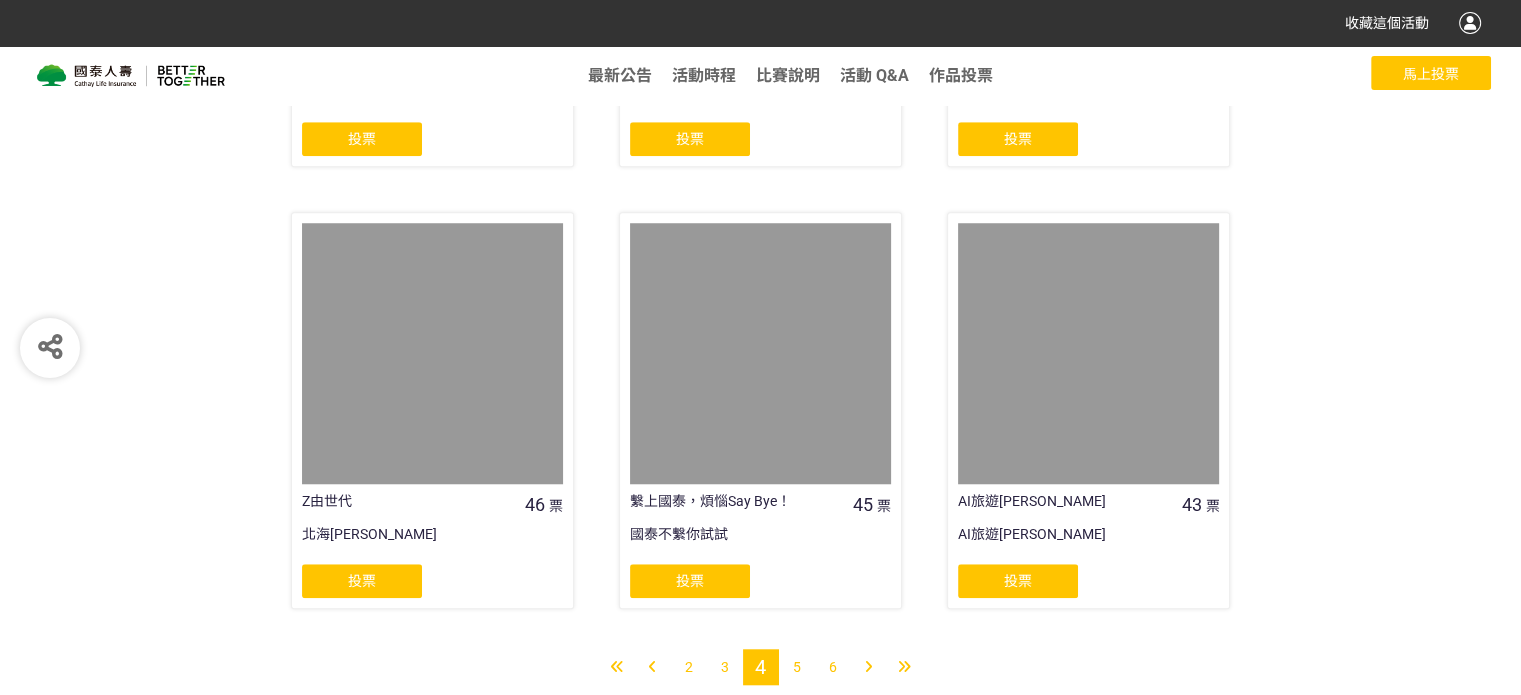 scroll, scrollTop: 1646, scrollLeft: 0, axis: vertical 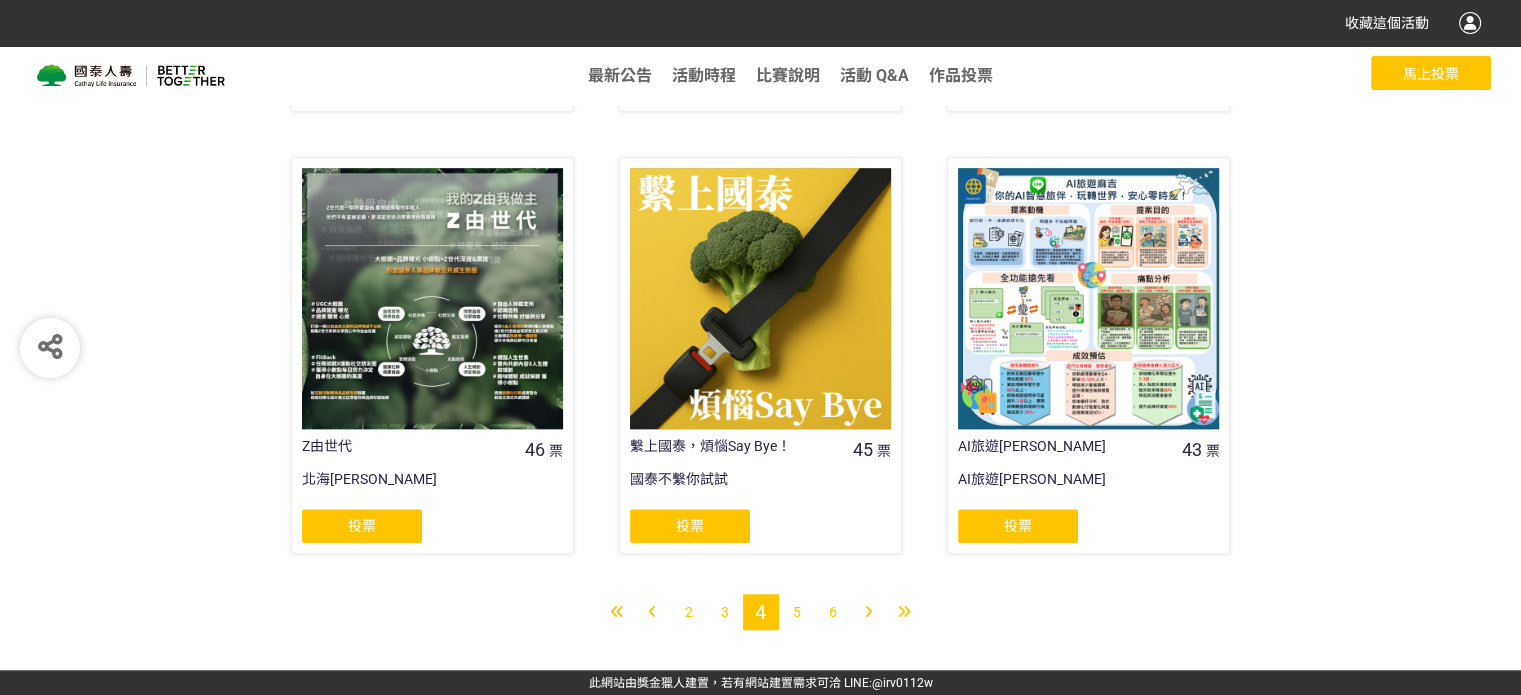 click at bounding box center [760, 298] 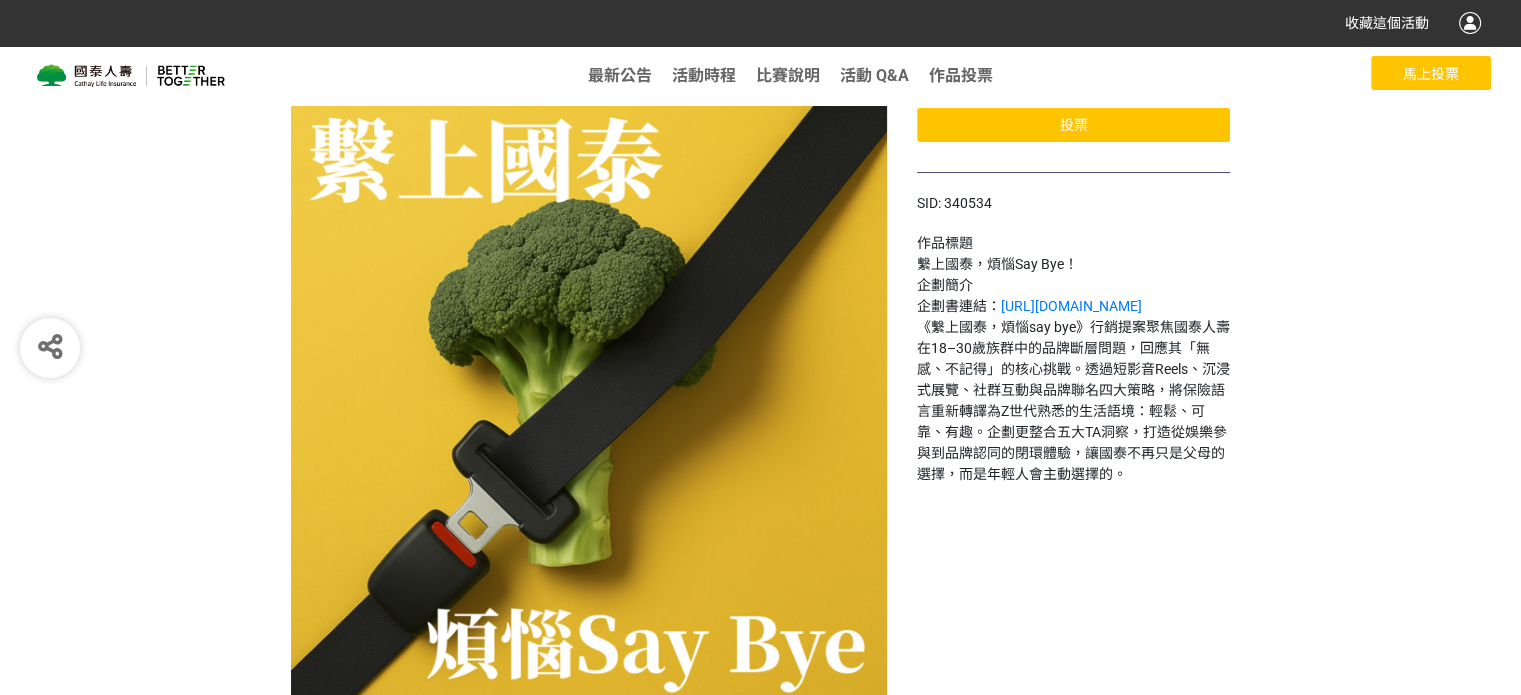 scroll, scrollTop: 253, scrollLeft: 0, axis: vertical 